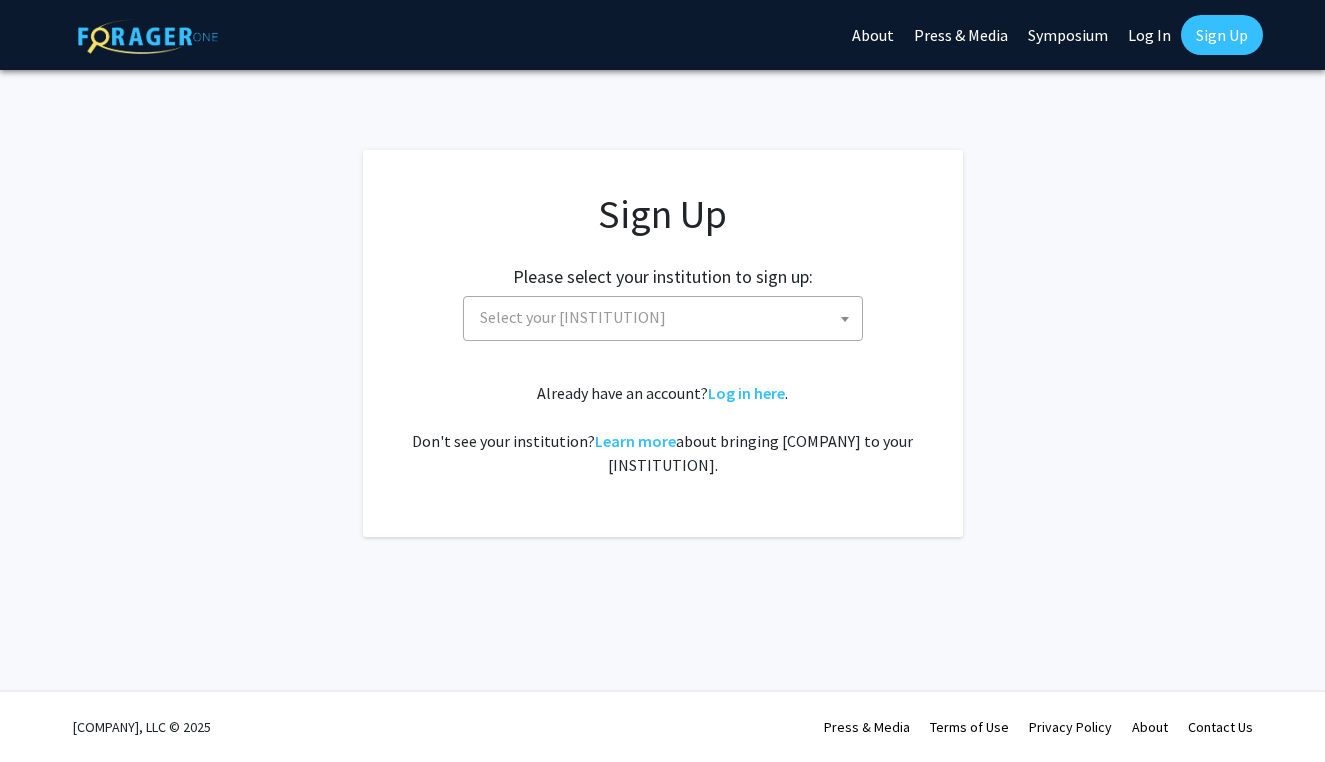 scroll, scrollTop: 0, scrollLeft: 0, axis: both 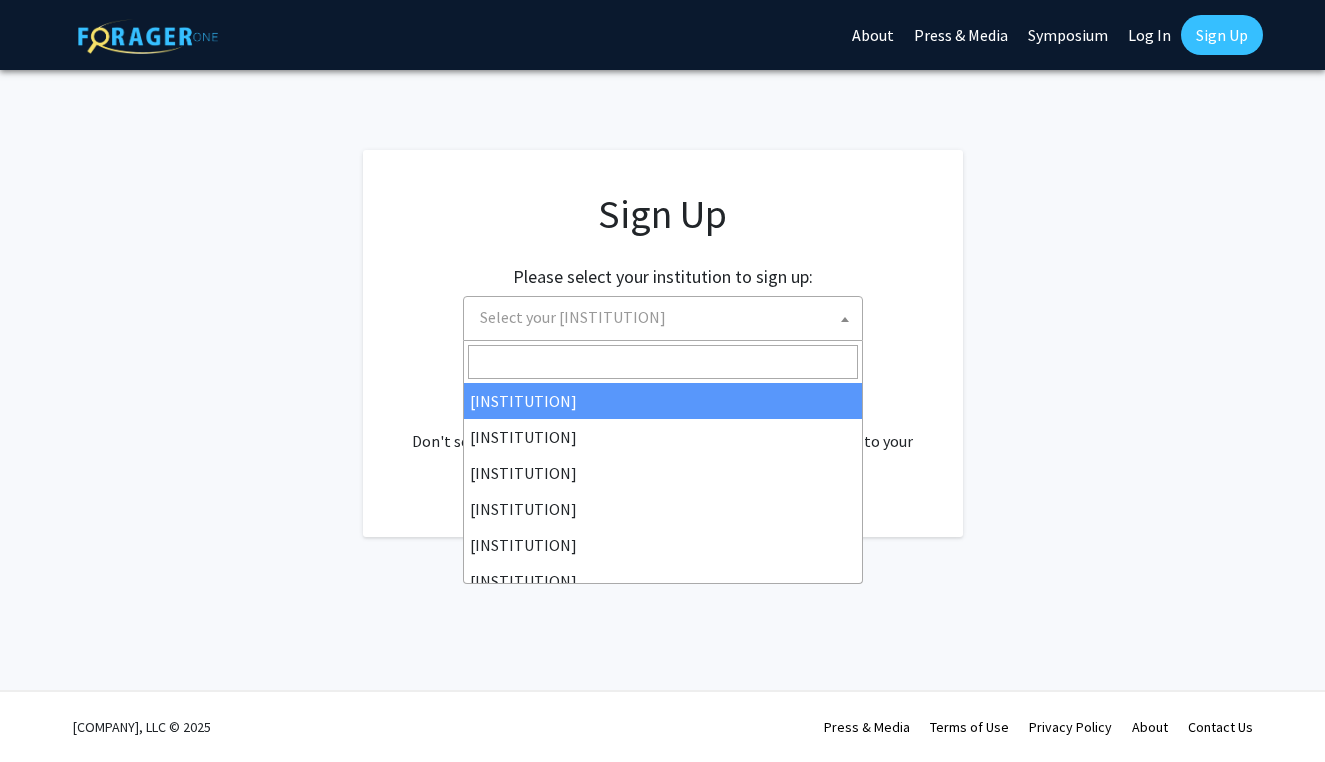 click on "Select your [INSTITUTION]" at bounding box center (667, 317) 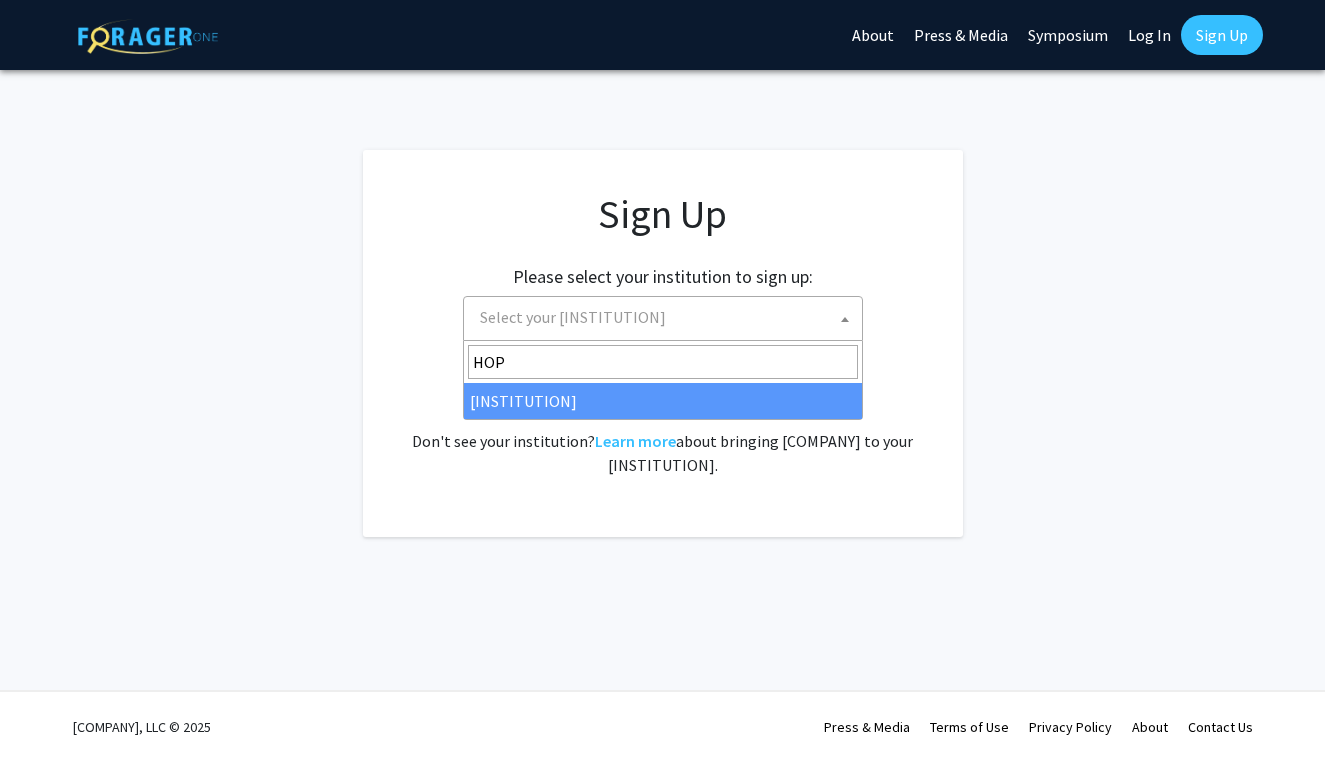 type on "HOP" 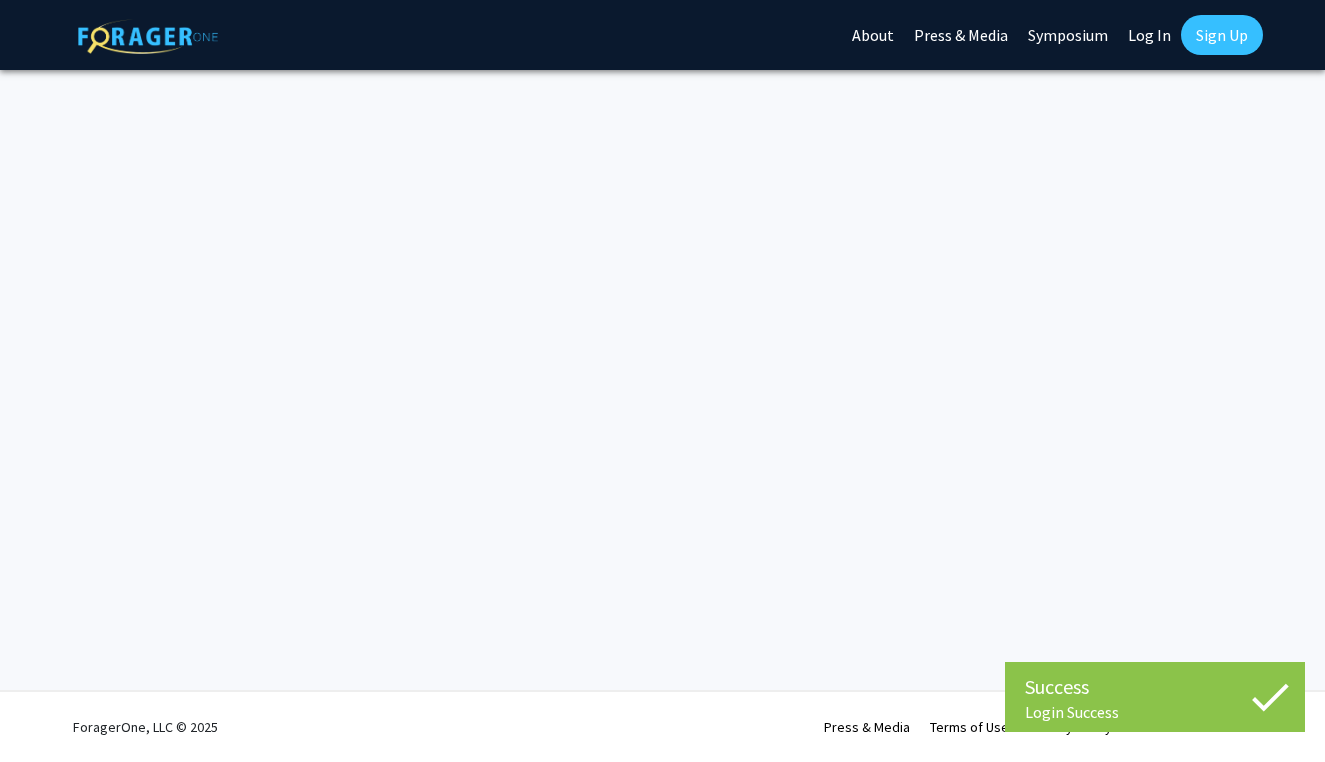 scroll, scrollTop: 0, scrollLeft: 0, axis: both 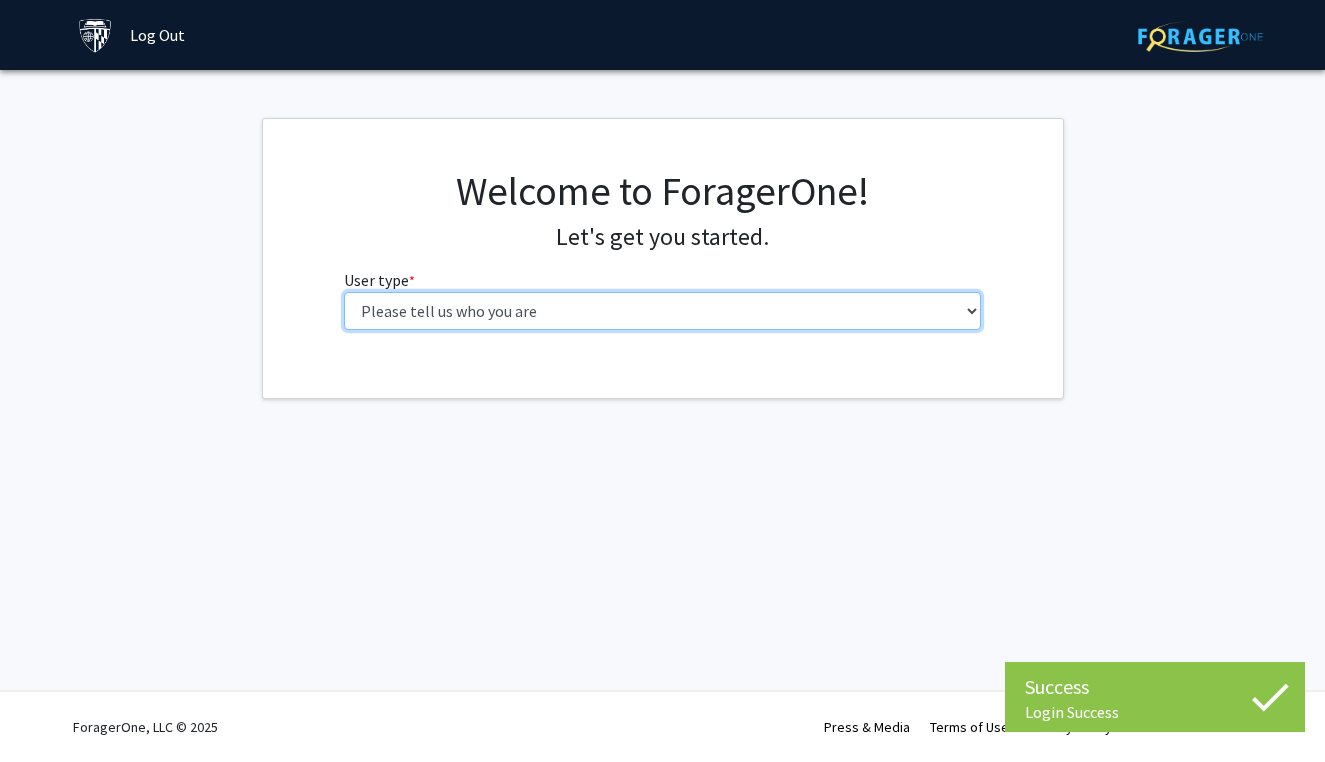 click on "Please tell us who you are  Undergraduate Student   Master's Student   Doctoral Candidate (PhD, MD, DMD, PharmD, etc.)   Postdoctoral Researcher / Research Staff / Medical Resident / Medical Fellow   Faculty   Administrative Staff" at bounding box center [662, 311] 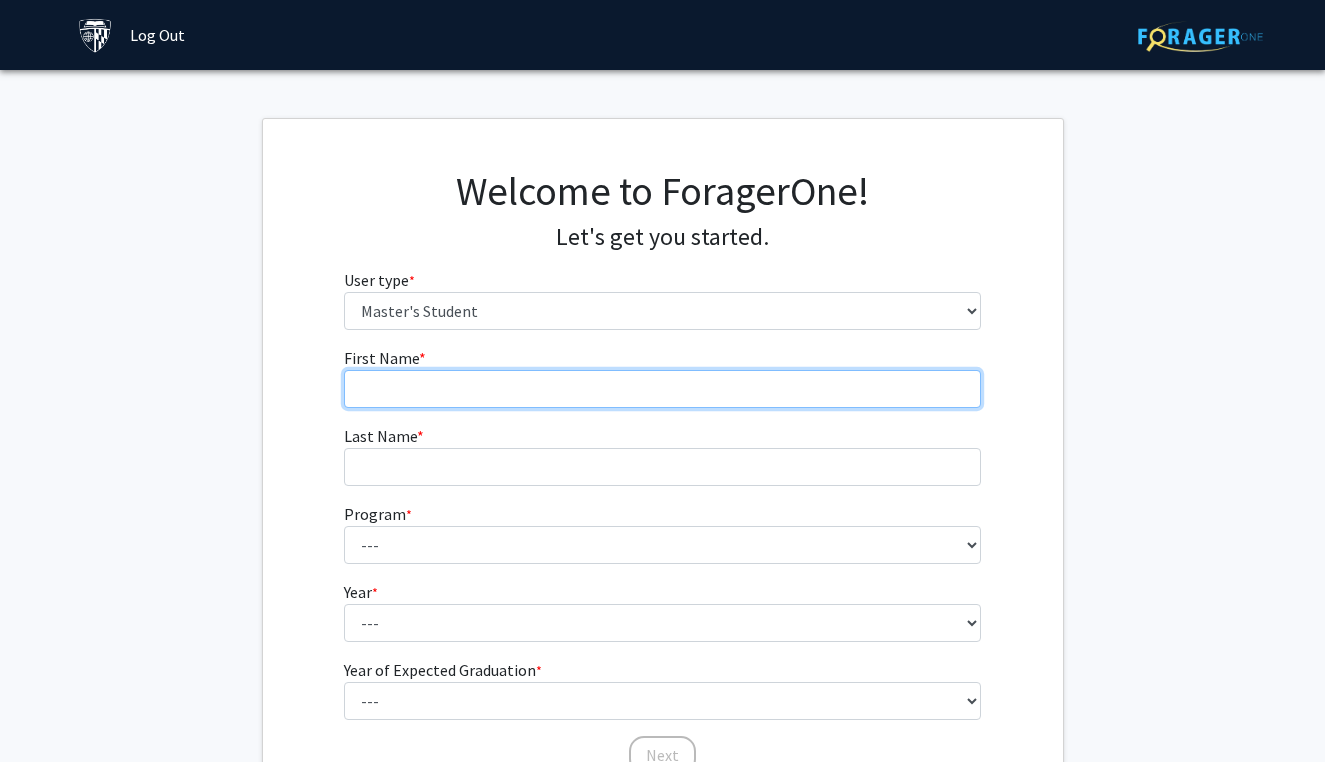click on "First Name * required" at bounding box center (662, 389) 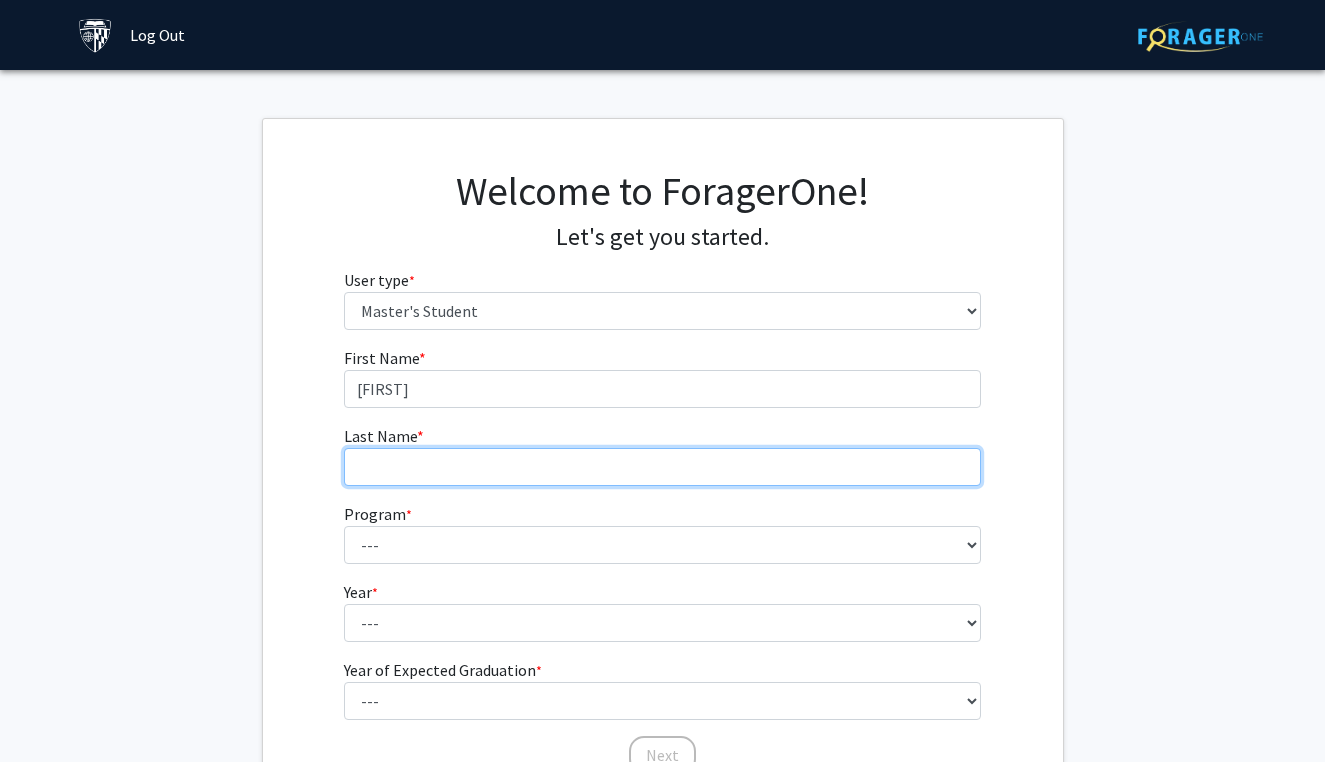 type on "Cleland" 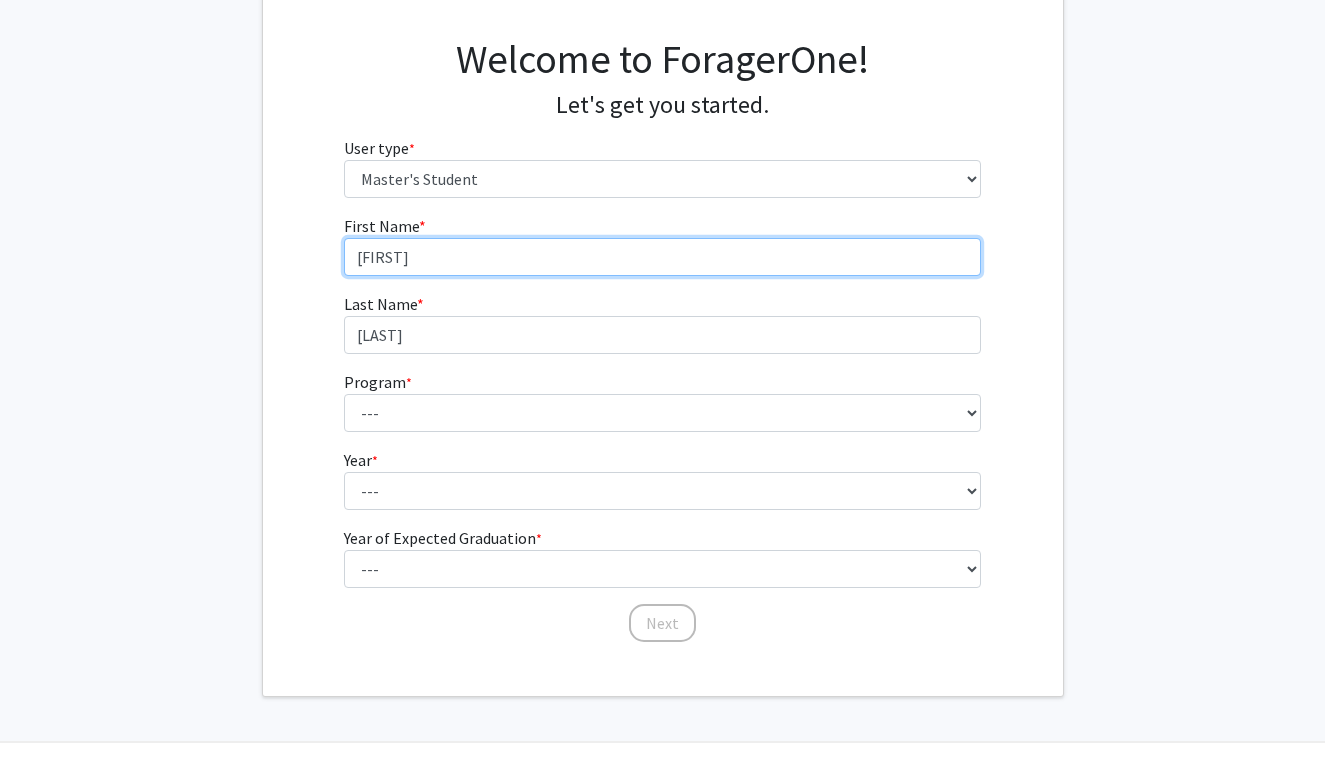 scroll, scrollTop: 134, scrollLeft: 0, axis: vertical 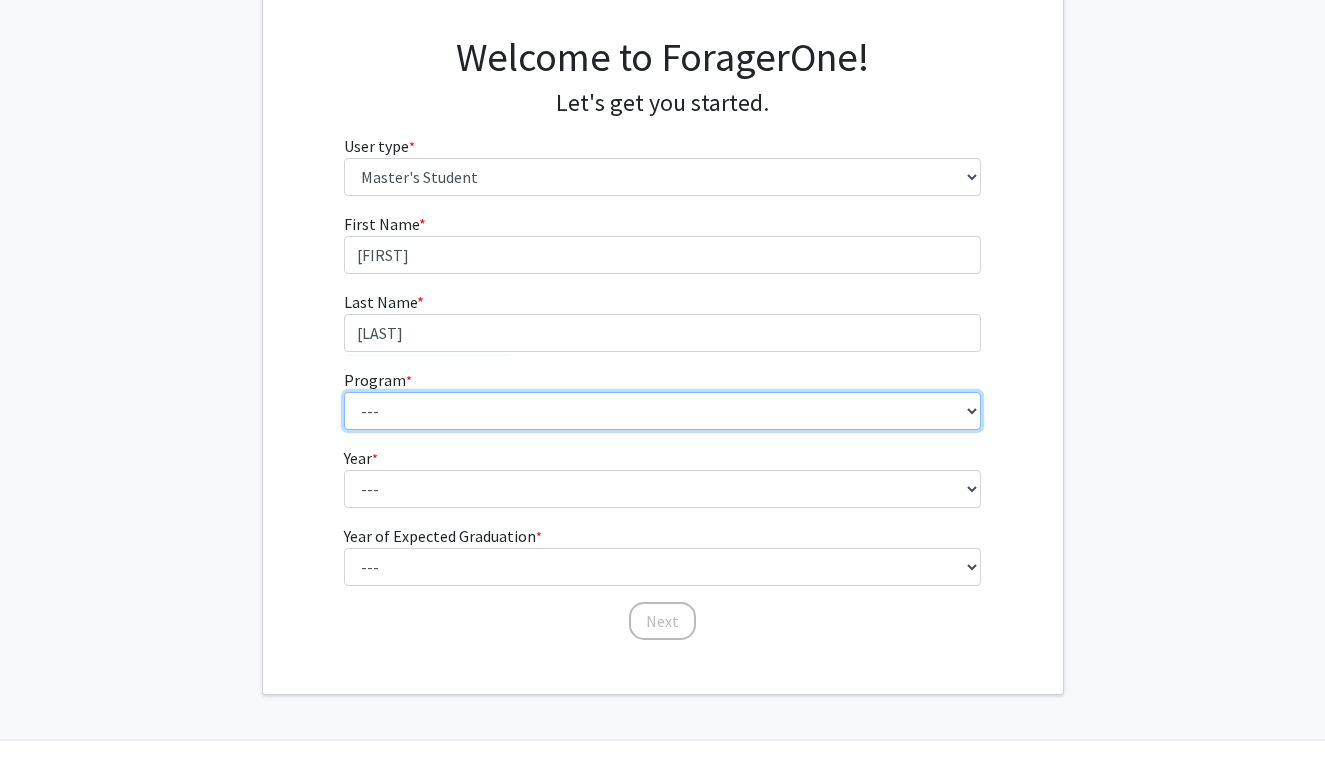click on "---  Anatomy Education   Applied and Computational Mathematics   Applied Biomedical Engineering   Applied Economics   Applied Economics   Applied Health Sciences Informatics   Applied Mathematics and Statistics   Applied Physics   Applied Science in Community-Based Primary Health Care Programs in Global Health   Applied Science in Global Health Planning and Management   Applied Science in Humanitarian Health   Applied Science in Patient Safety and Healthcare Quality   Applied Science in Population Health Management   Applied Science in Spatial Analysis for Public Health   Artificial Intelligence   Audio Science: Acoustics   Audio Sciences: Recording and Production   Biochemistry and Molecular Biology   Bioengineering Innovation and Design   Bioethics   Bioinformatics   Biology   Biomedical Engineering   Biophysics   Biostatistics   Biotechnology   Biotechnology   Biotechnology Enterprise and Entrepreneurship   Business Administration   Business Analytics and Risk Management   Civil Engineering   Classics" at bounding box center [662, 411] 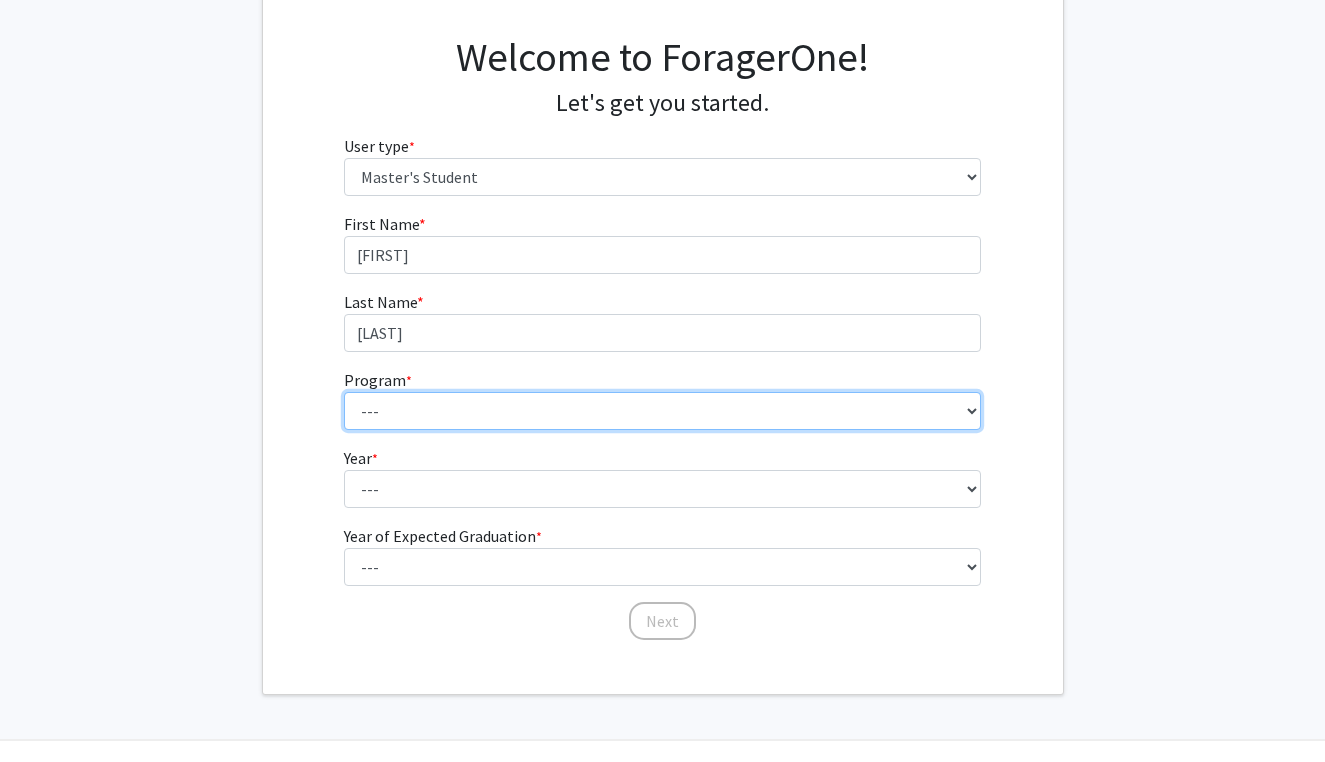 select on "20: 97" 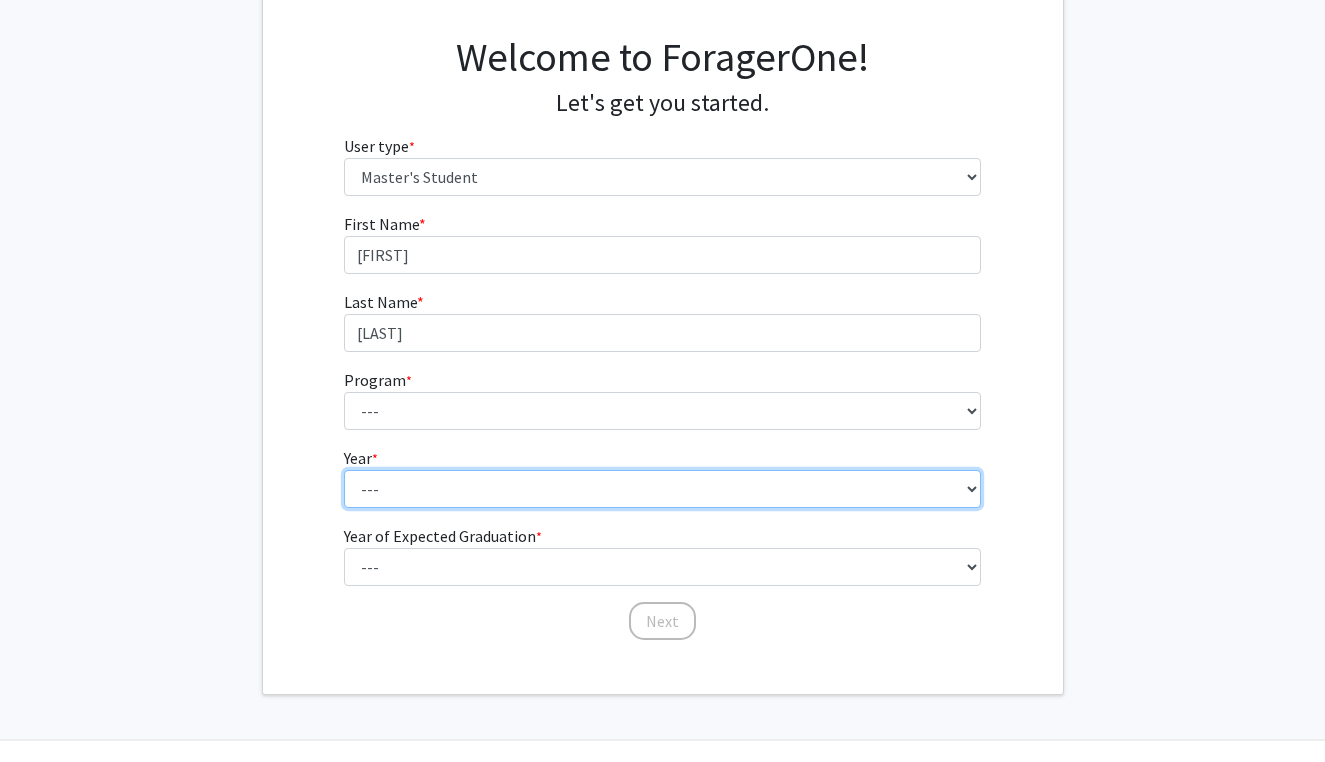 click on "---  First Year   Second Year" at bounding box center [662, 489] 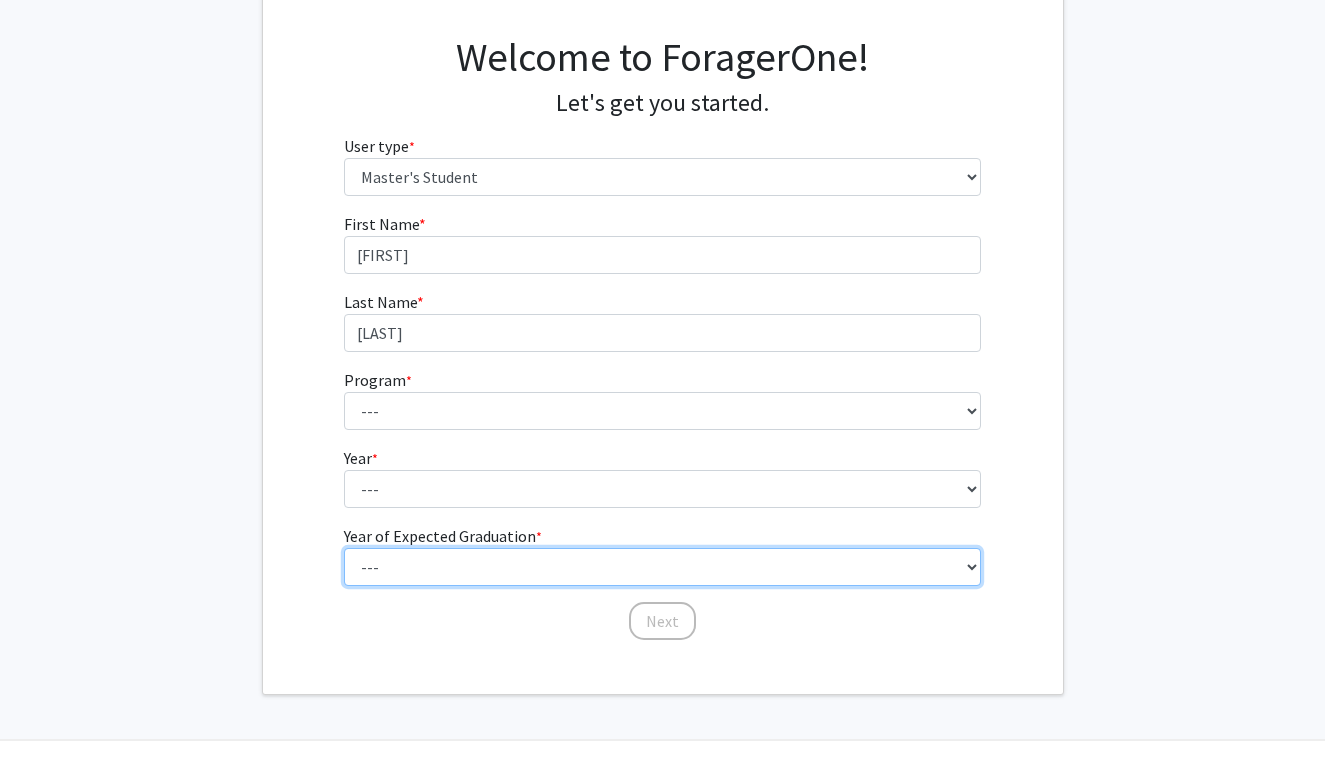 click on "---  2025   2026   2027   2028   2029   2030   2031   2032   2033   2034" at bounding box center (662, 567) 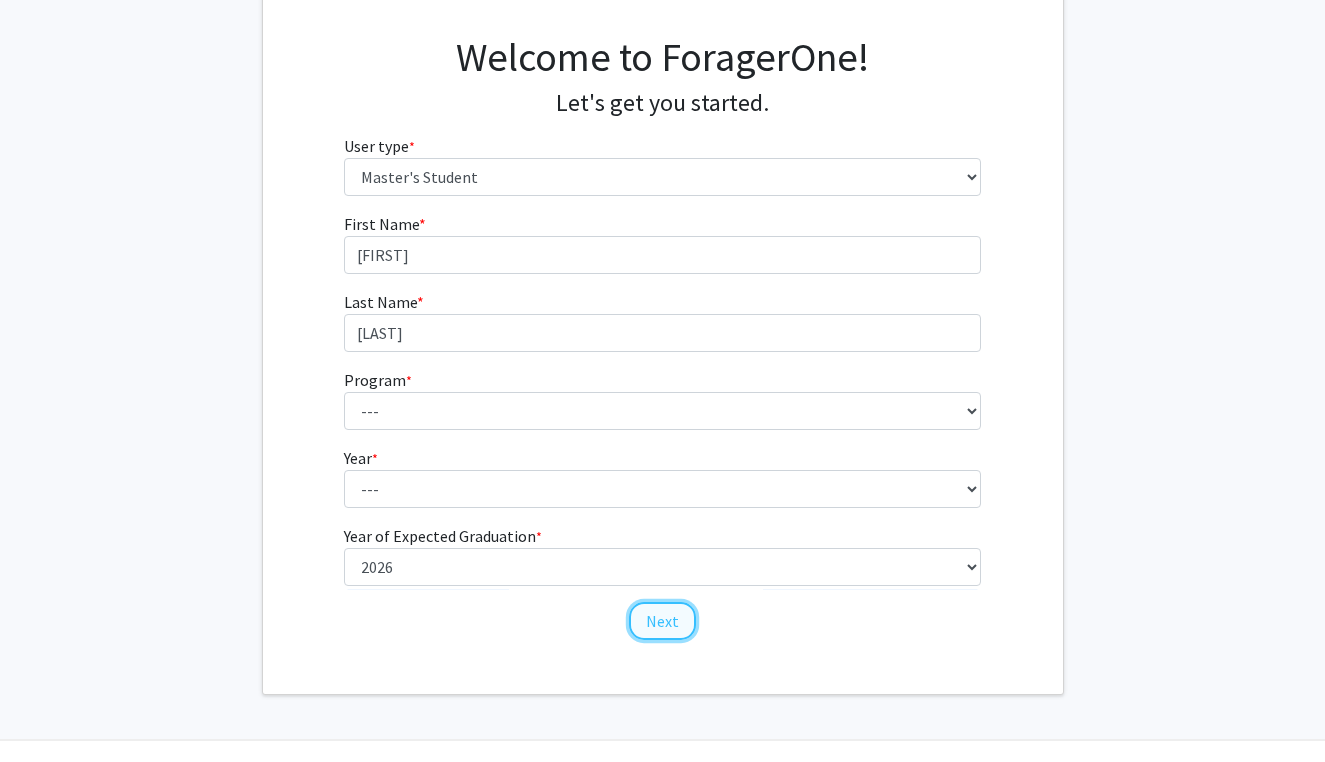 click on "Next" at bounding box center [662, 621] 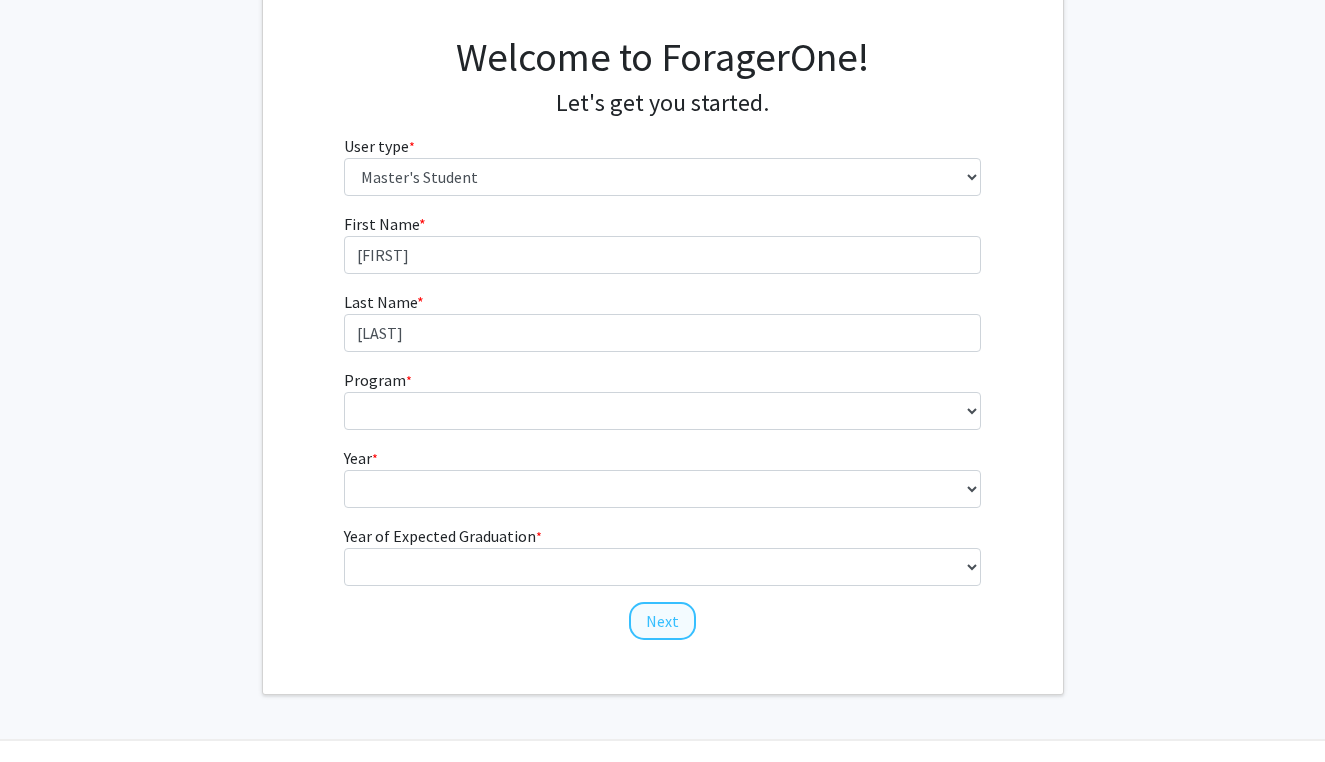 scroll, scrollTop: 0, scrollLeft: 0, axis: both 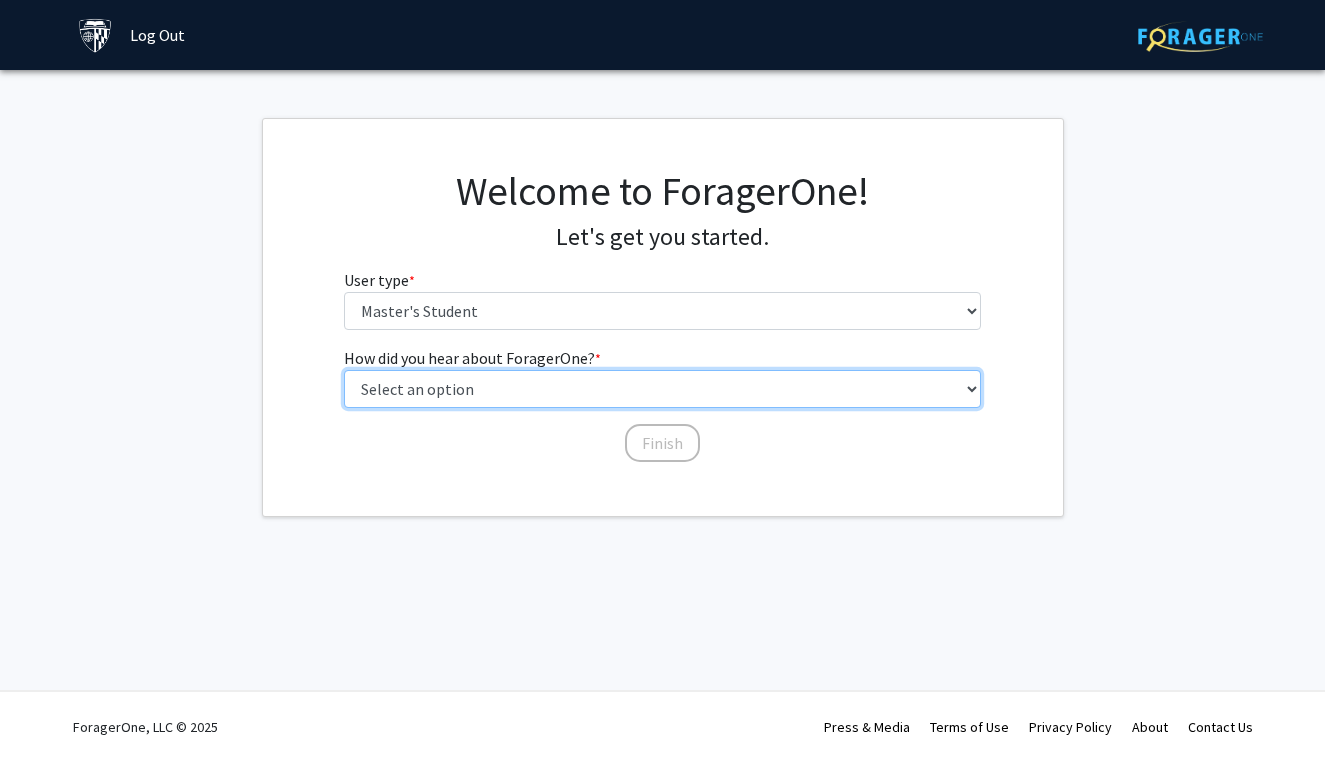click on "Select an option  Peer/student recommendation   Faculty/staff recommendation   University website   University email or newsletter   Other" at bounding box center (662, 389) 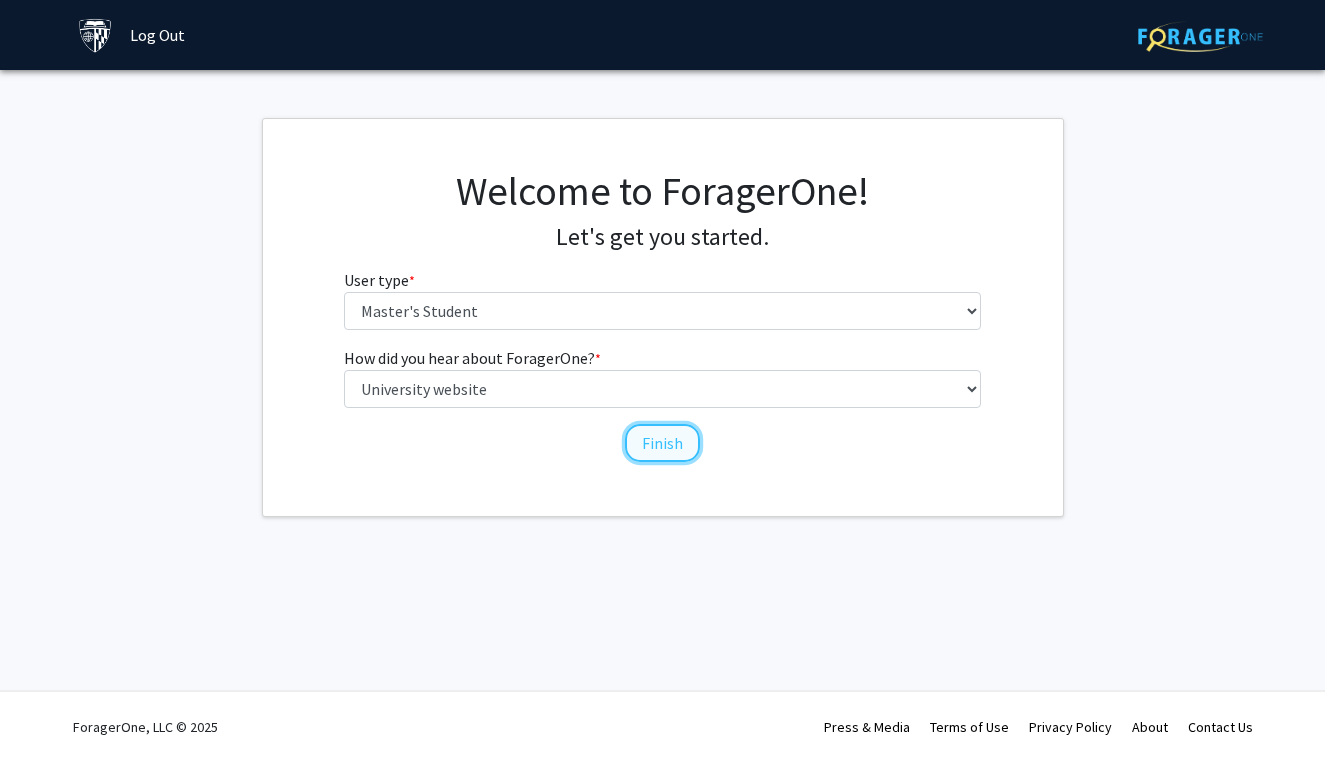 click on "Finish" at bounding box center (662, 443) 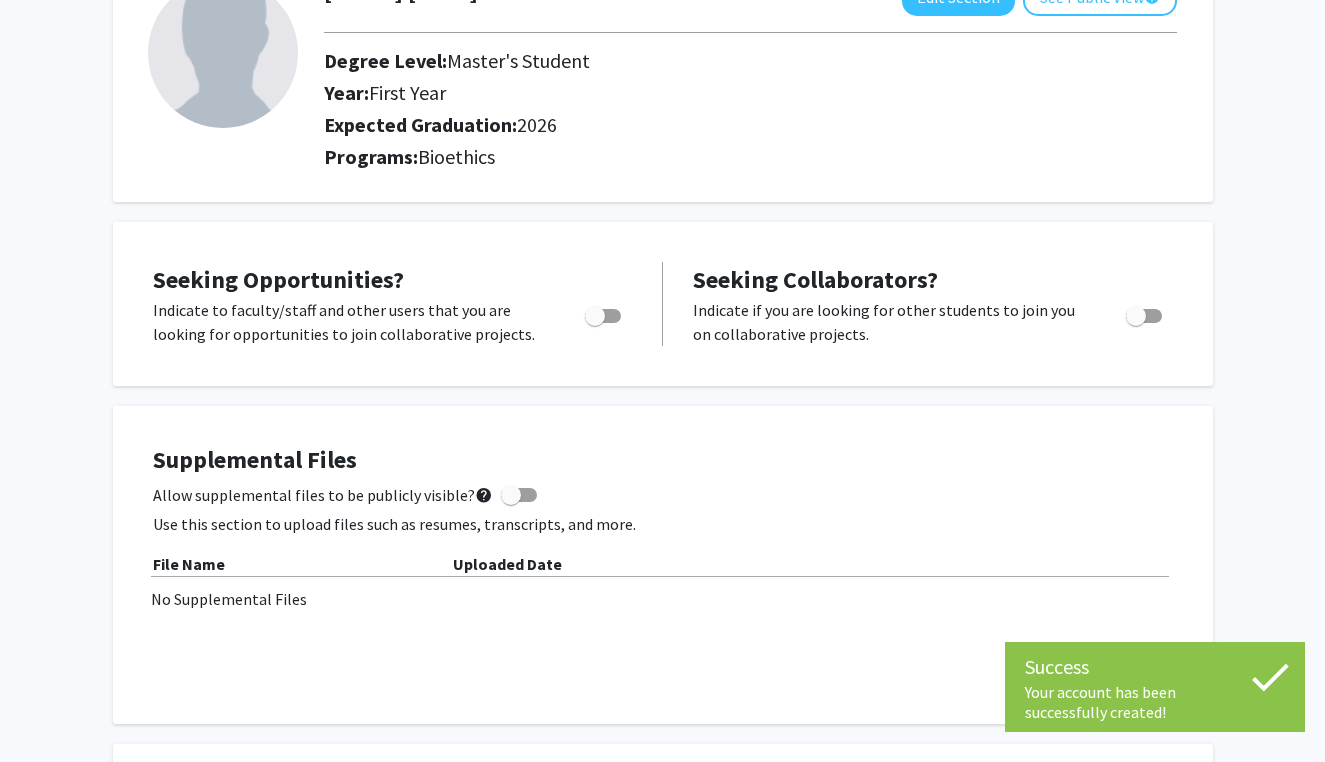 scroll, scrollTop: 153, scrollLeft: 0, axis: vertical 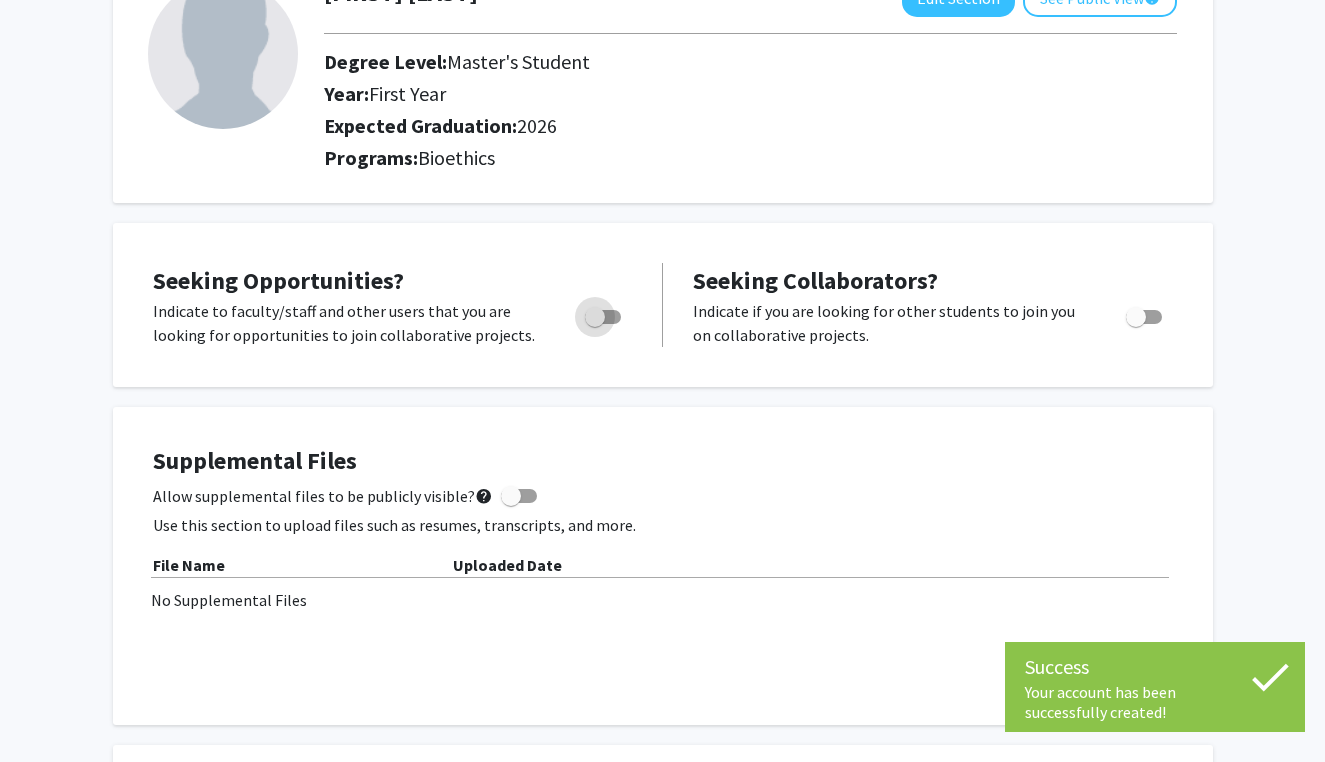 click at bounding box center (603, 317) 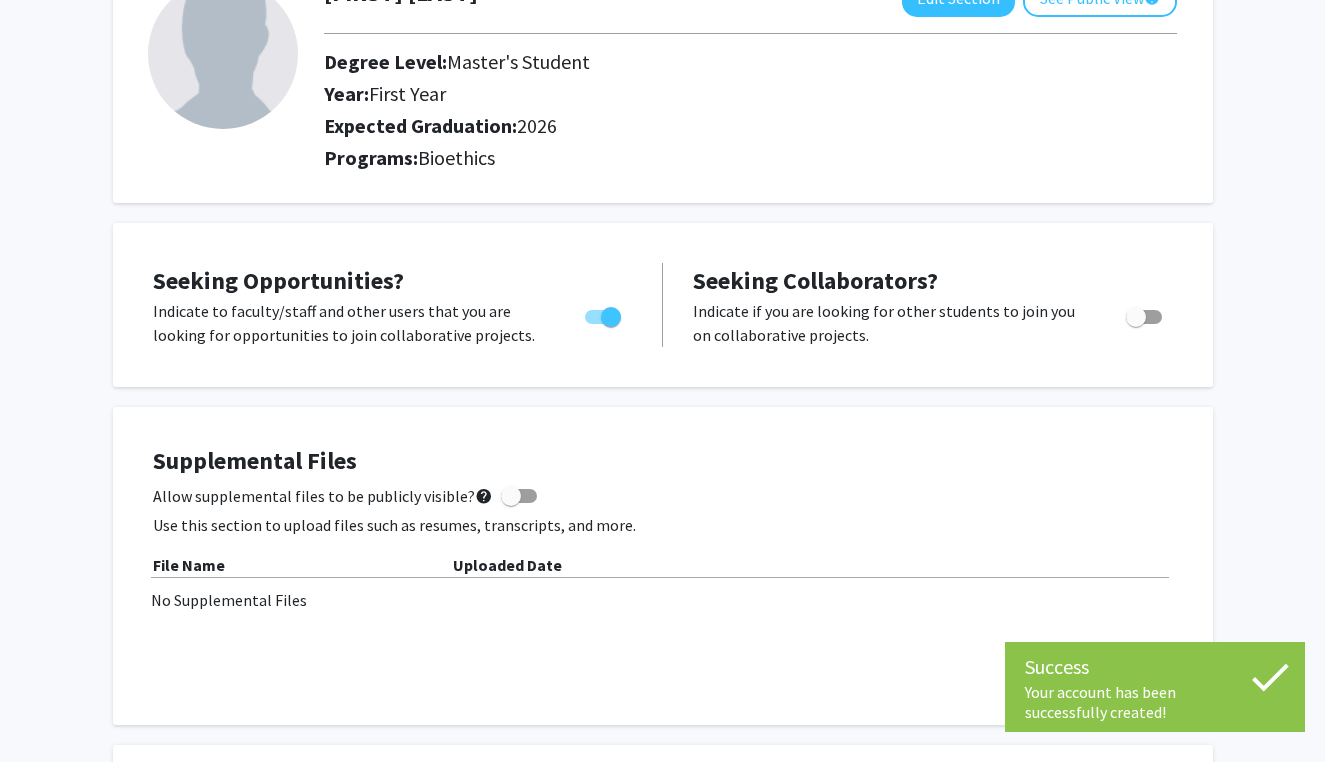 click at bounding box center (1144, 317) 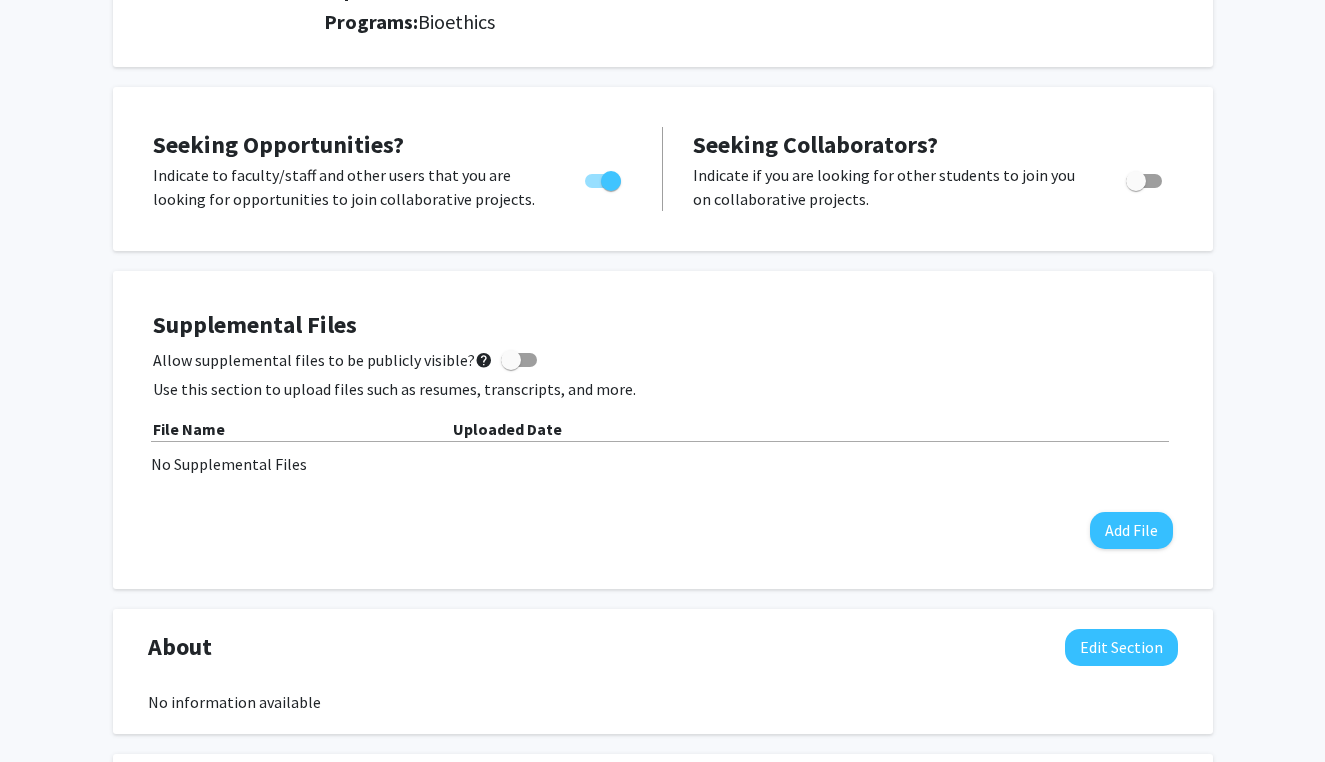 scroll, scrollTop: 0, scrollLeft: 0, axis: both 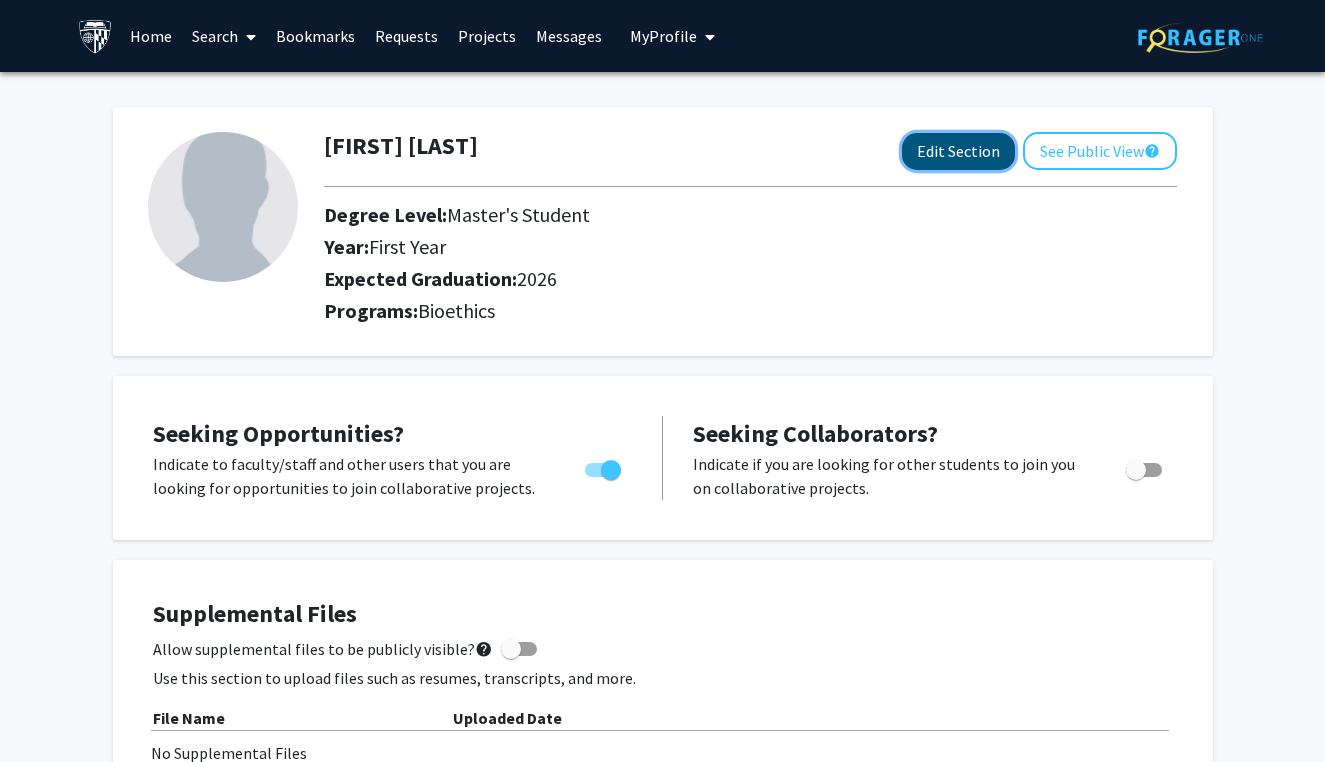 click on "Edit Section" at bounding box center (958, 151) 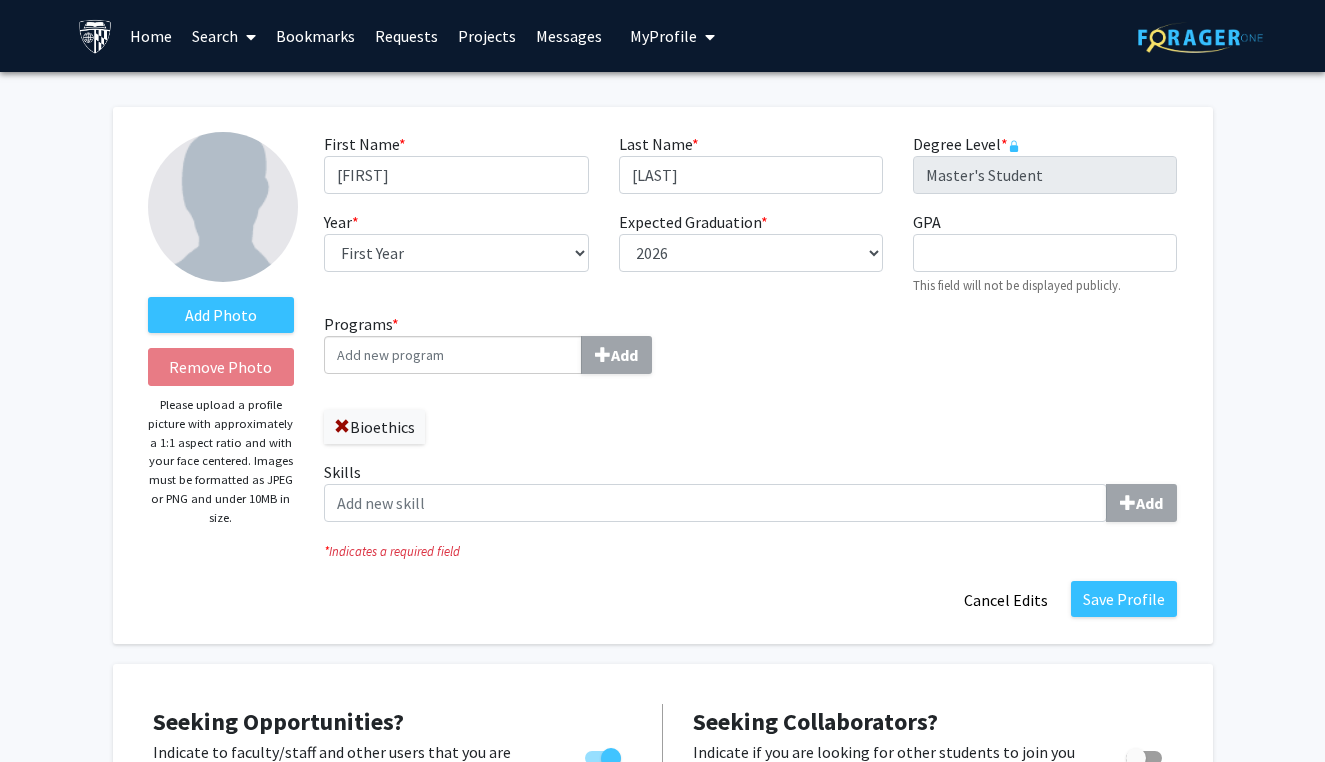 click at bounding box center [223, 207] 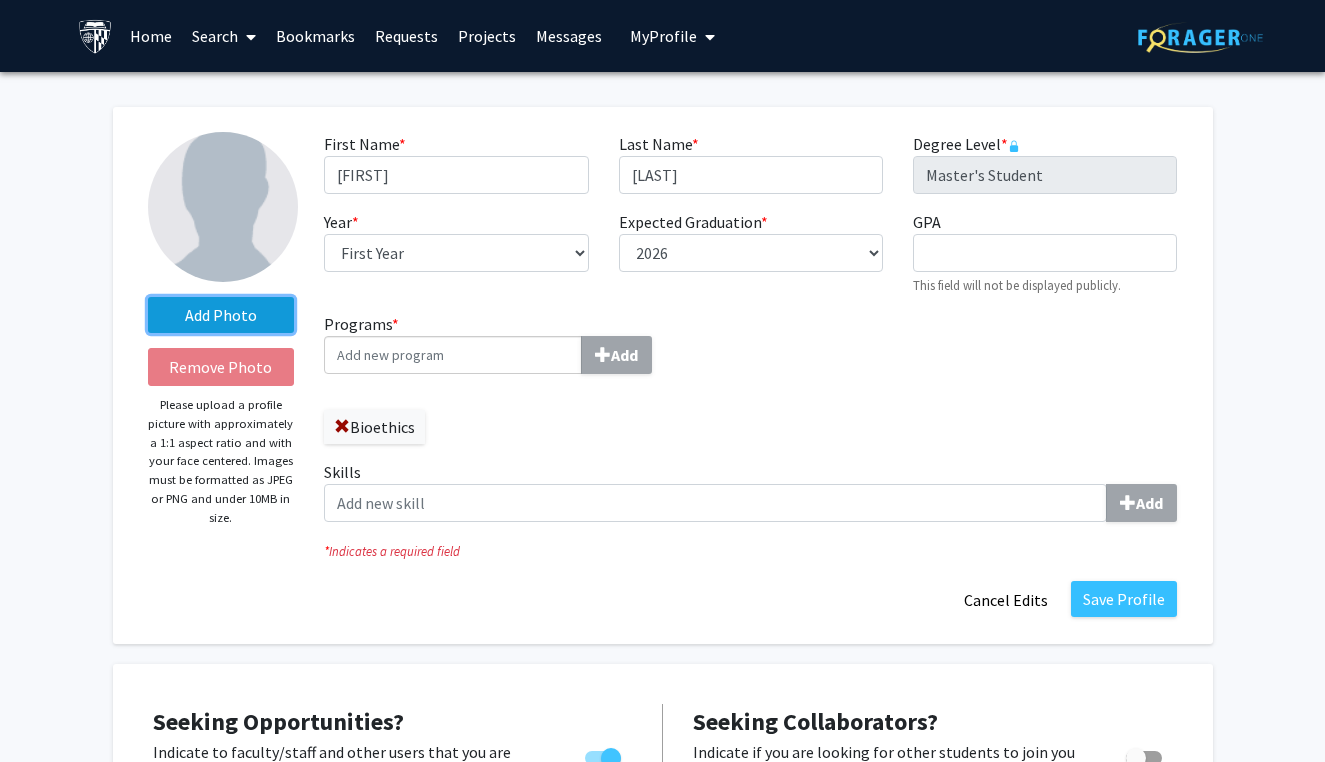 click on "Add Photo" at bounding box center (221, 315) 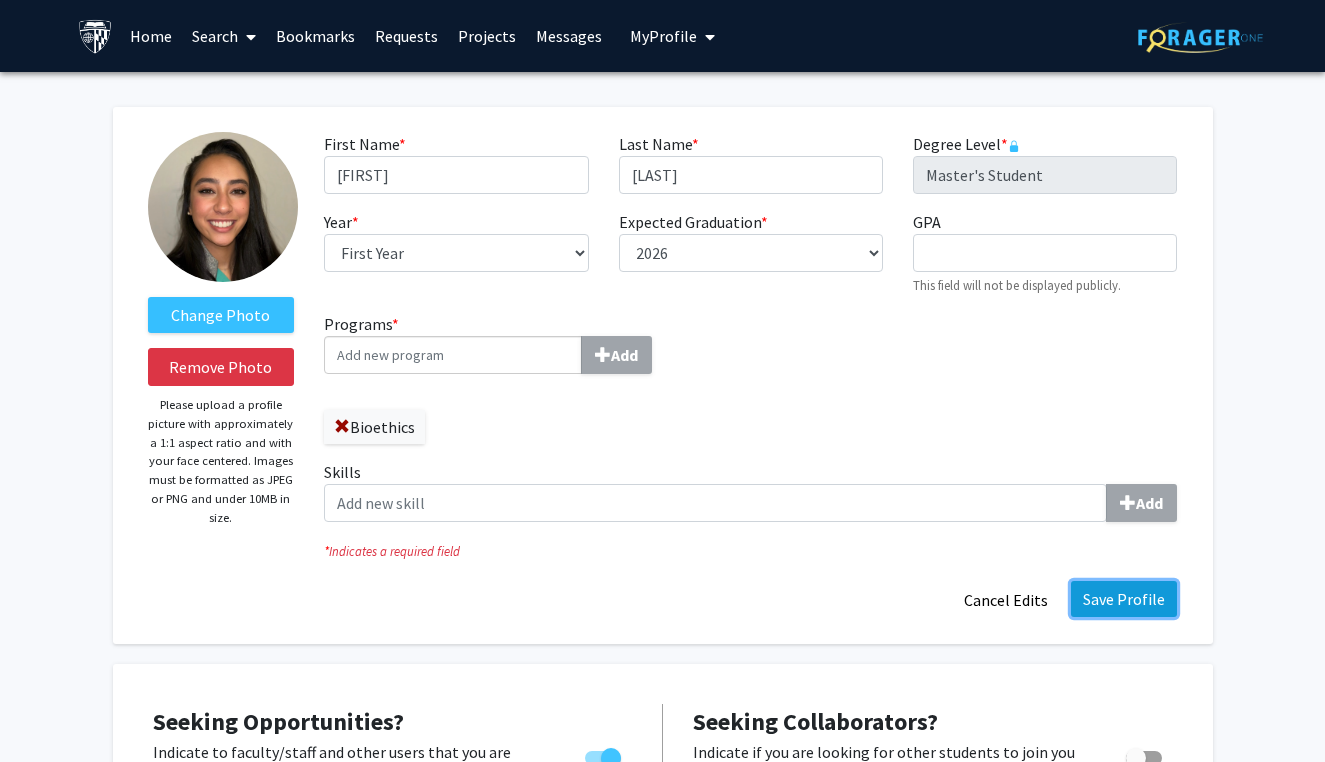 click on "Save Profile" at bounding box center (1124, 599) 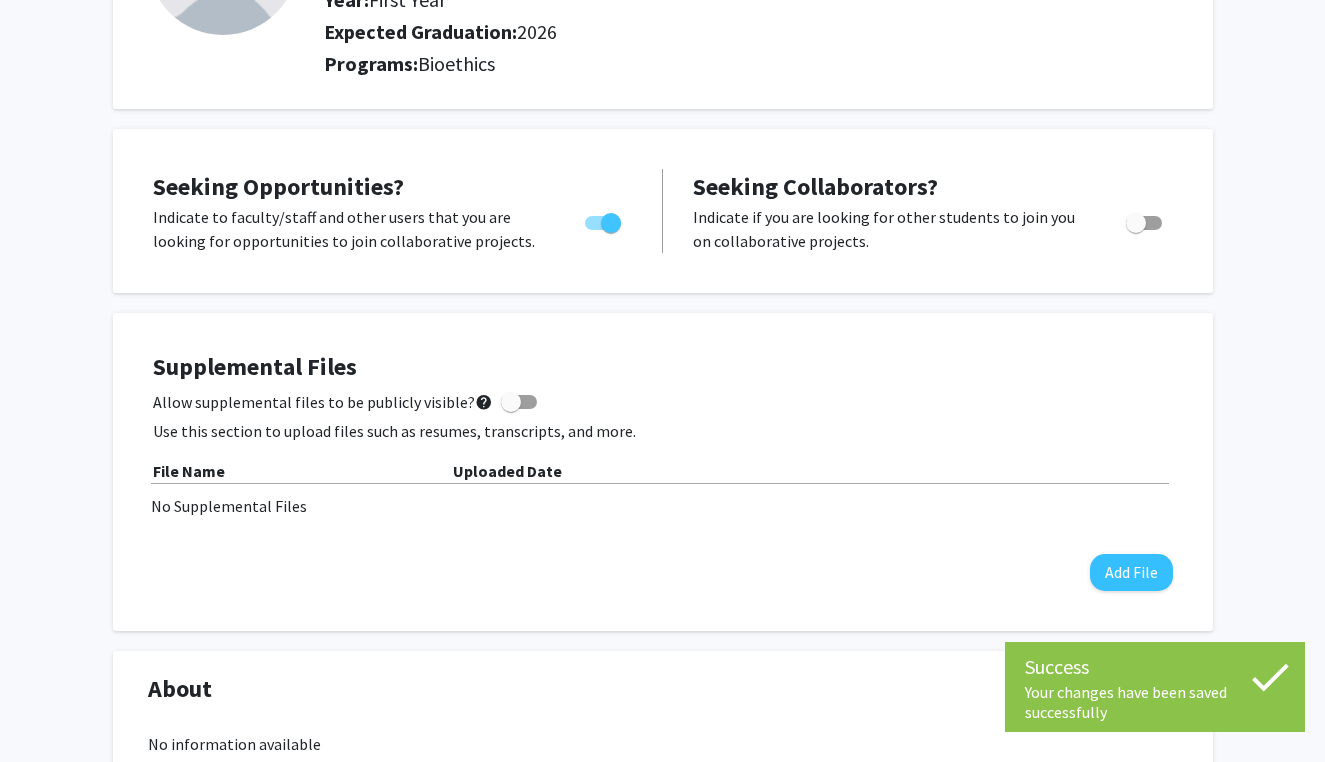 scroll, scrollTop: 246, scrollLeft: 0, axis: vertical 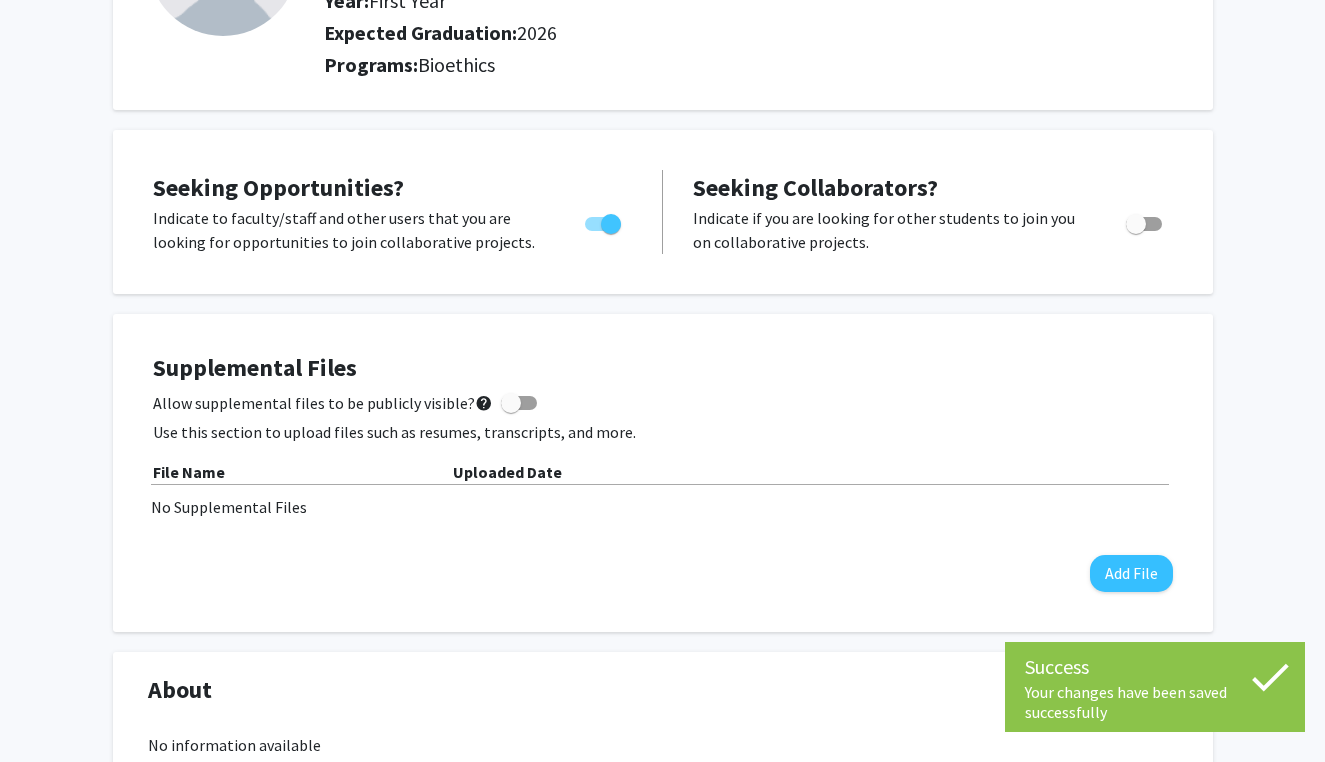 click at bounding box center [1136, 224] 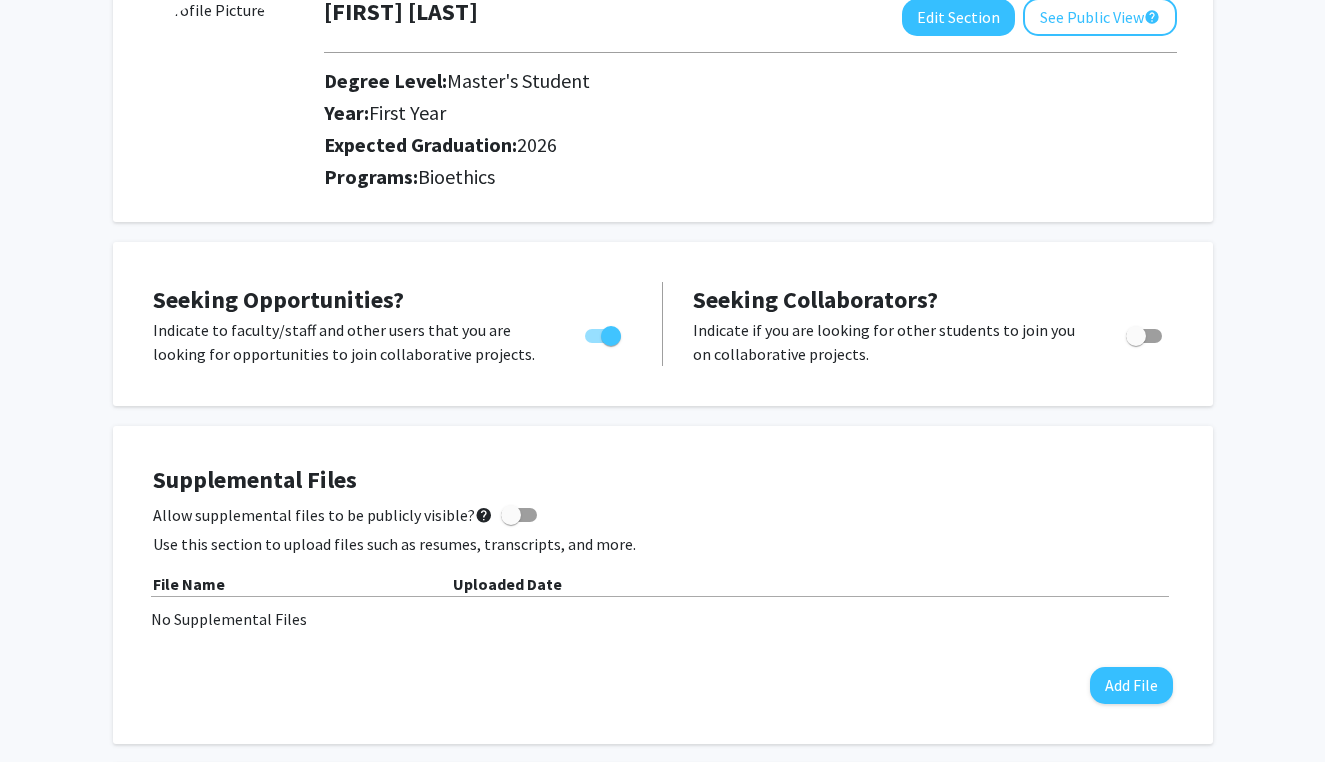 scroll, scrollTop: 135, scrollLeft: 0, axis: vertical 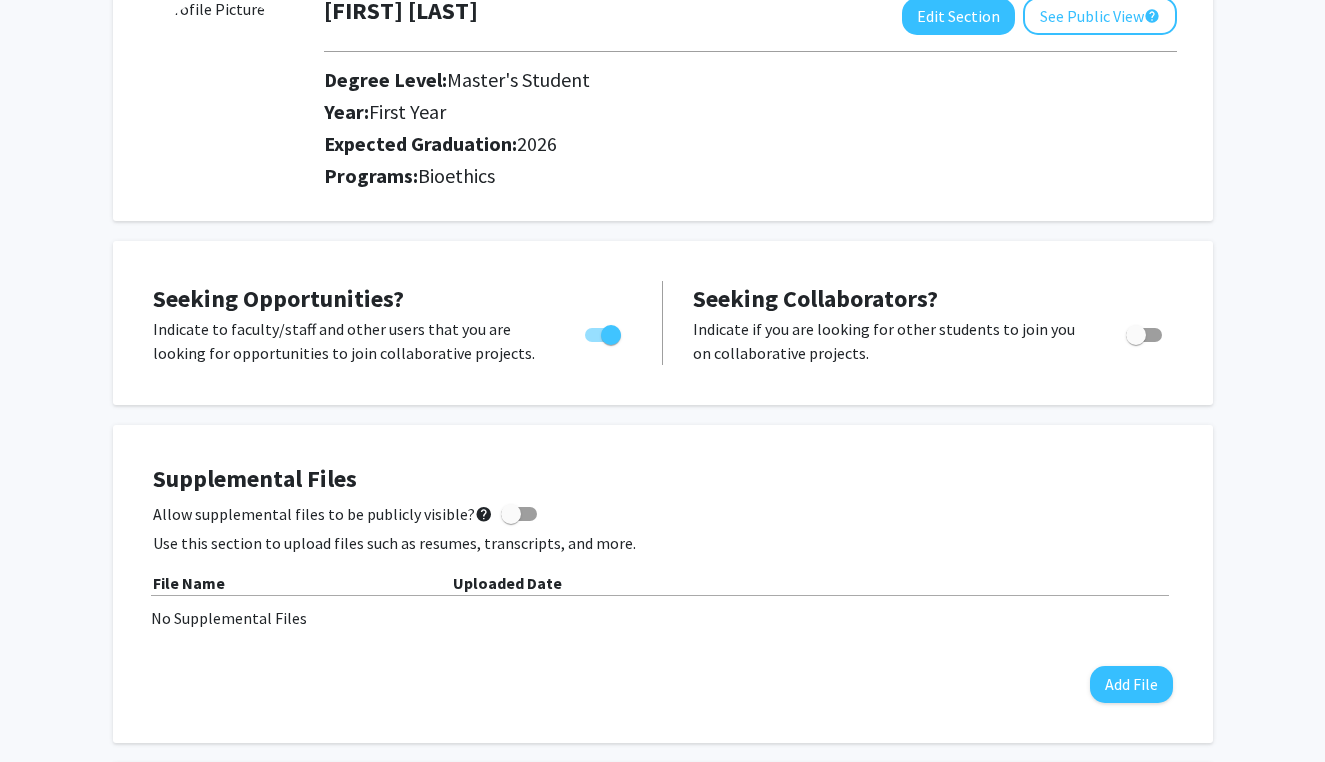 click on "Allow supplemental files to be publicly visible?  help" at bounding box center [345, 514] 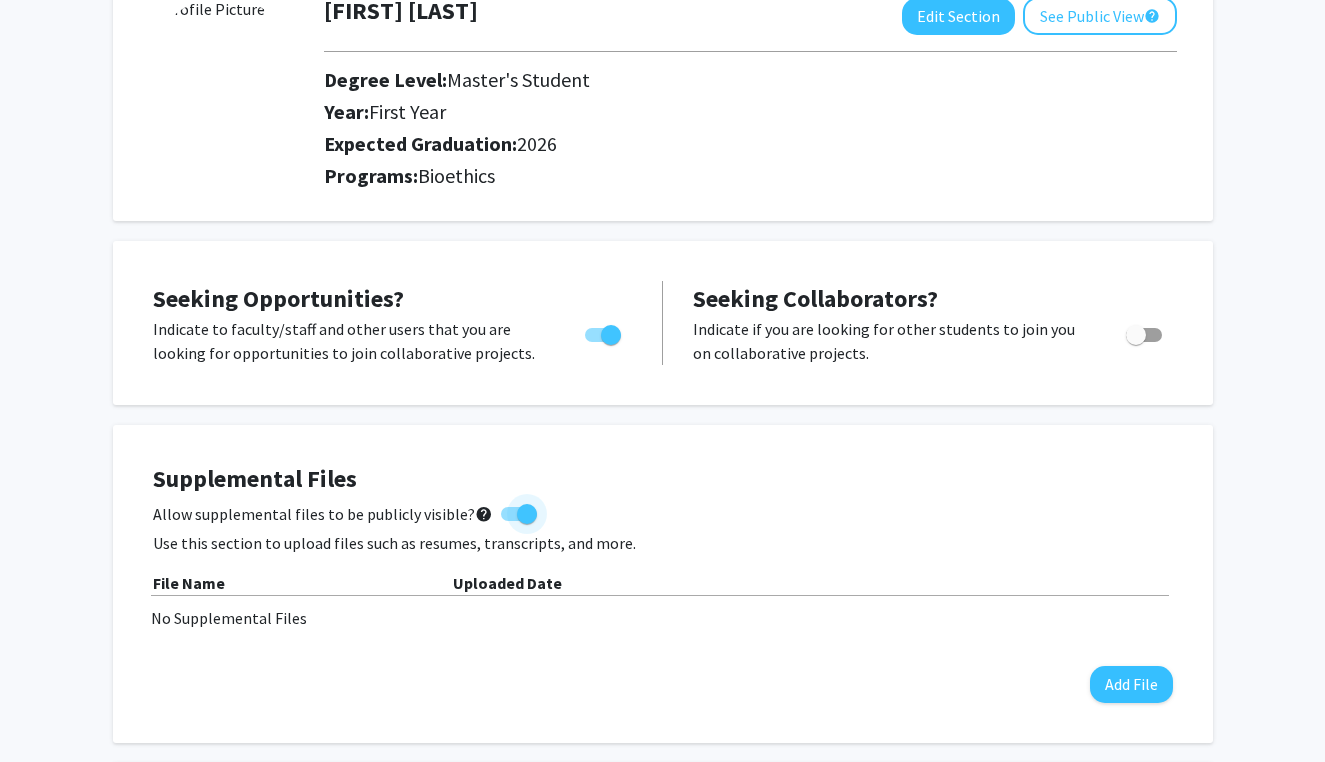 click at bounding box center [527, 514] 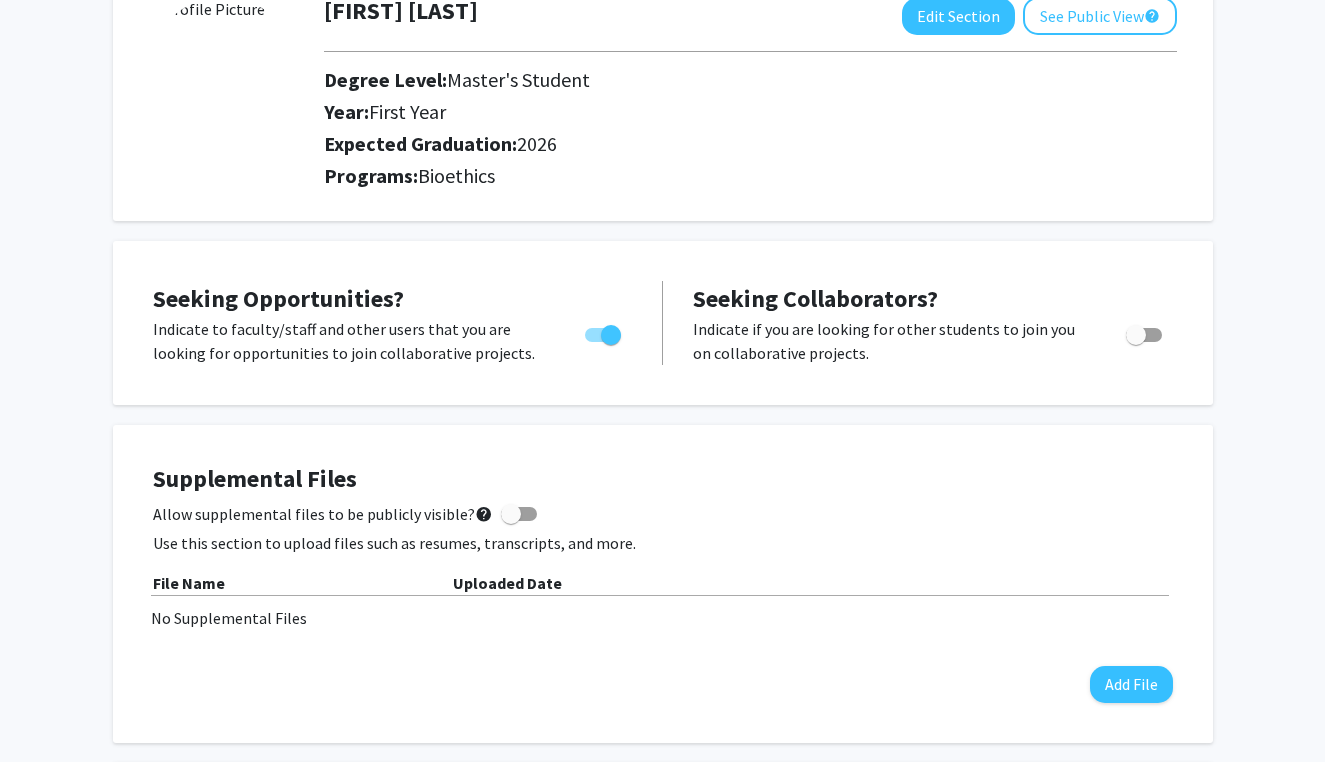 scroll, scrollTop: 0, scrollLeft: 0, axis: both 